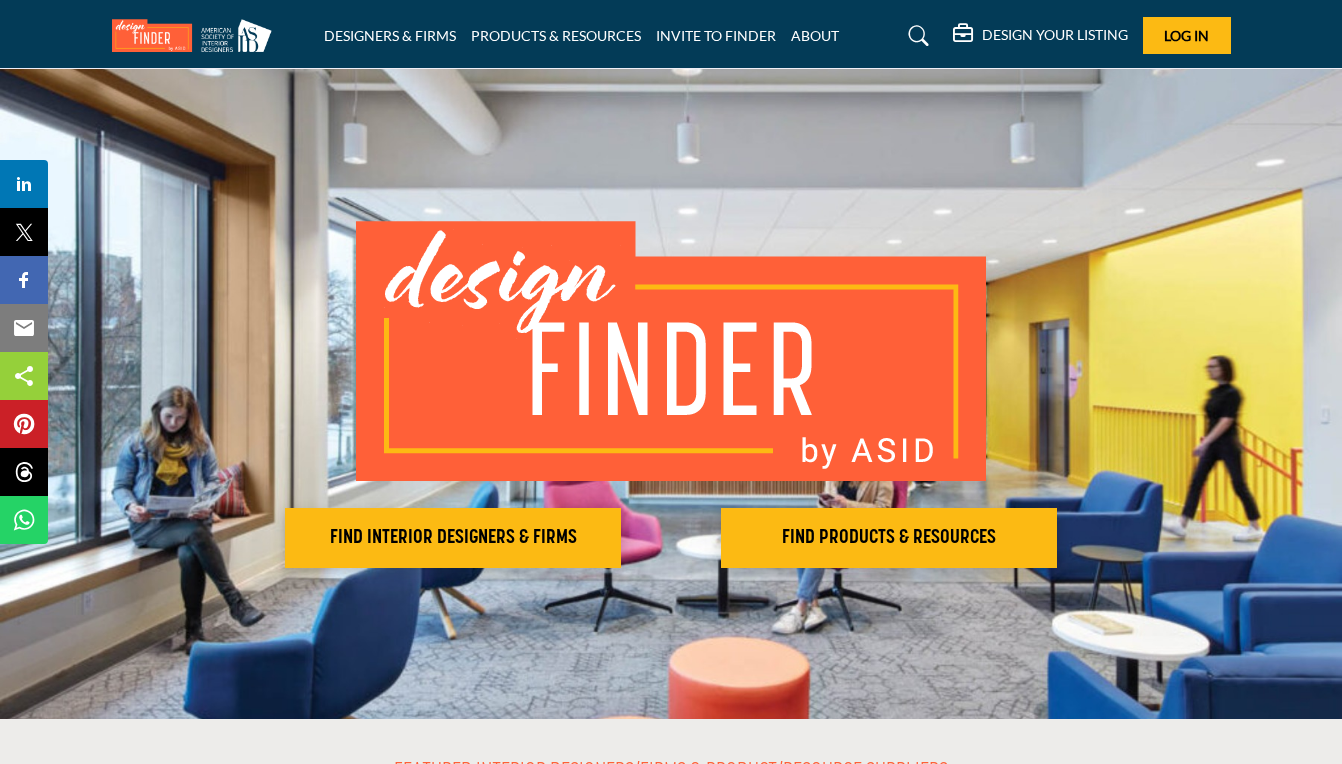 scroll, scrollTop: 0, scrollLeft: 0, axis: both 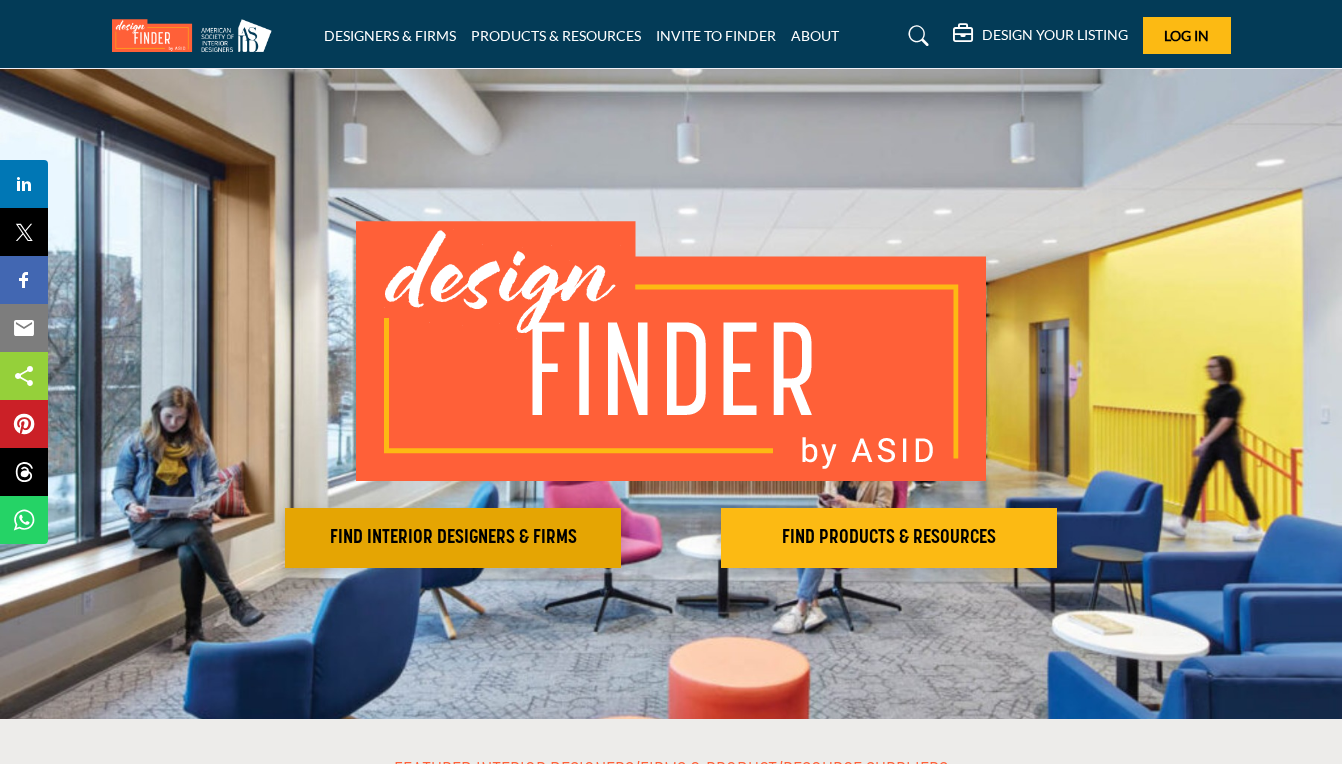 click on "FIND INTERIOR DESIGNERS & FIRMS" at bounding box center (453, 538) 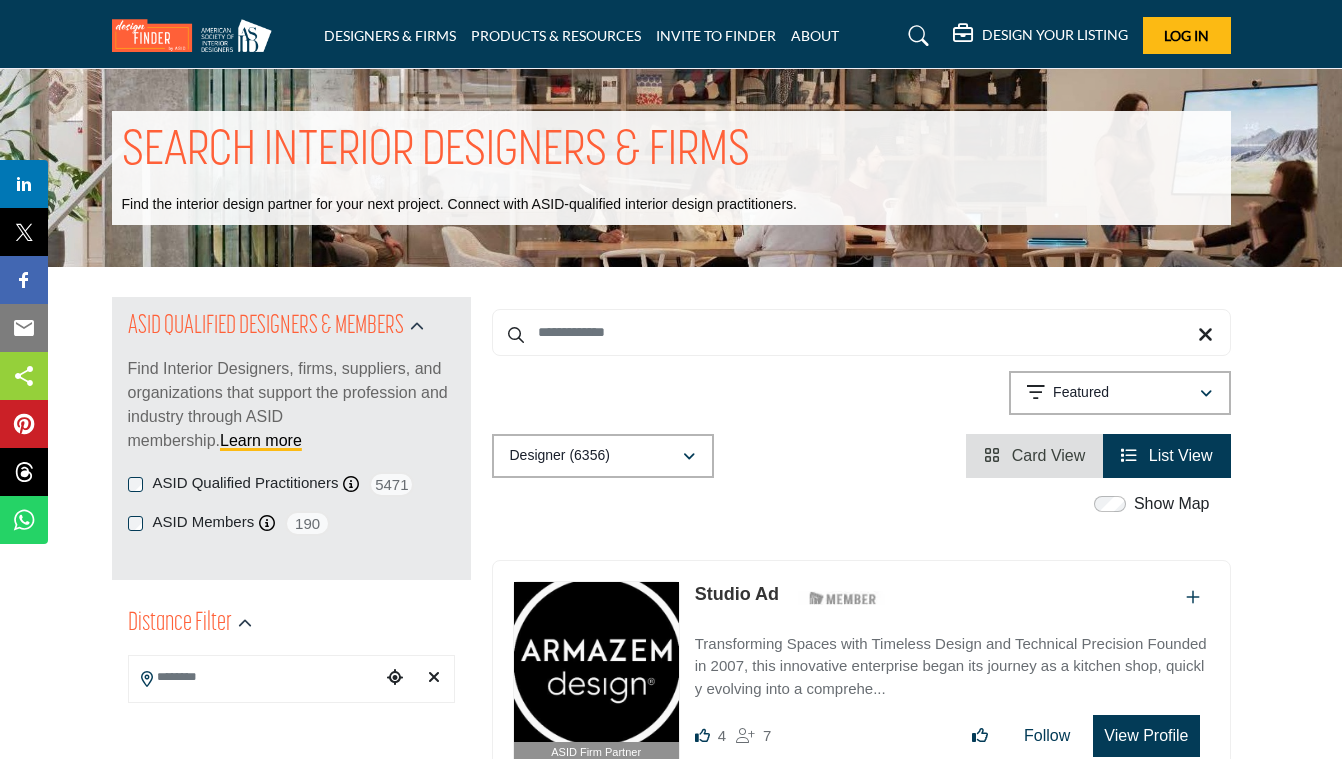 scroll, scrollTop: 0, scrollLeft: 0, axis: both 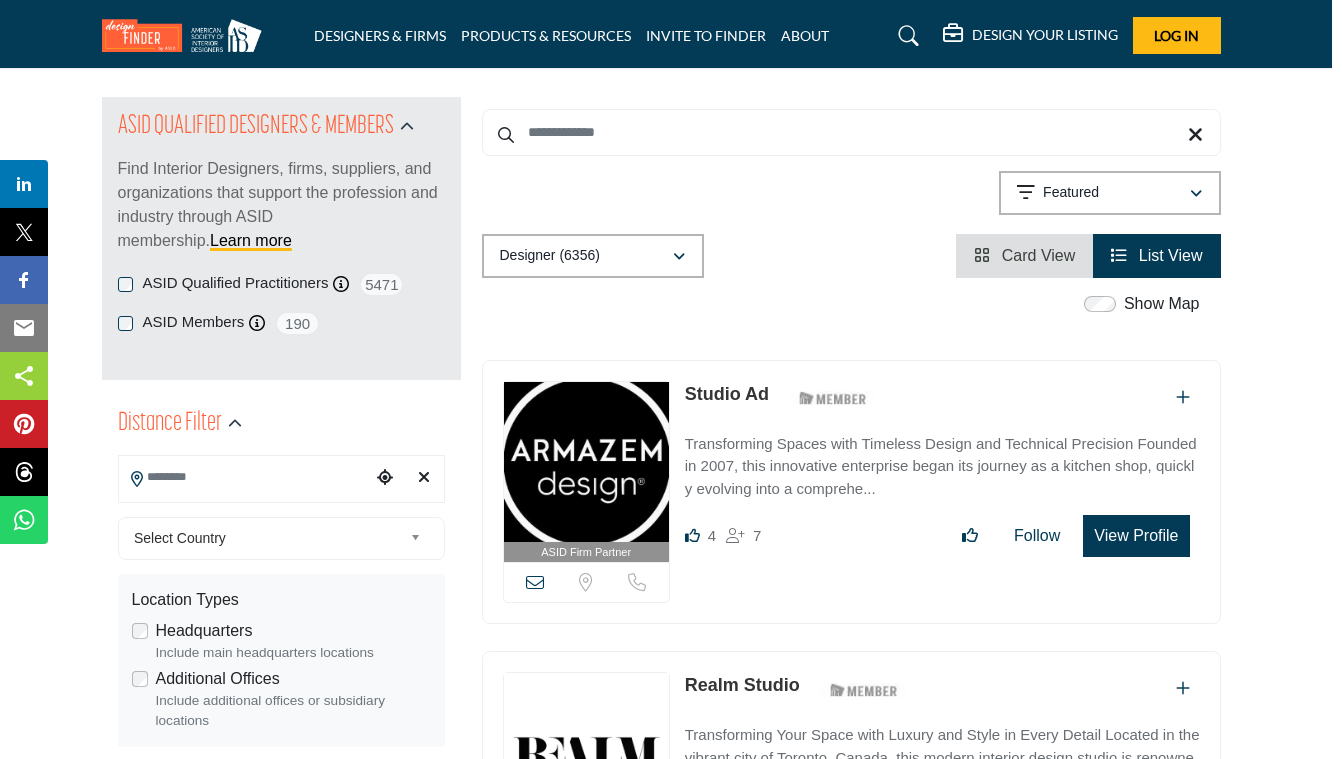 click at bounding box center (245, 477) 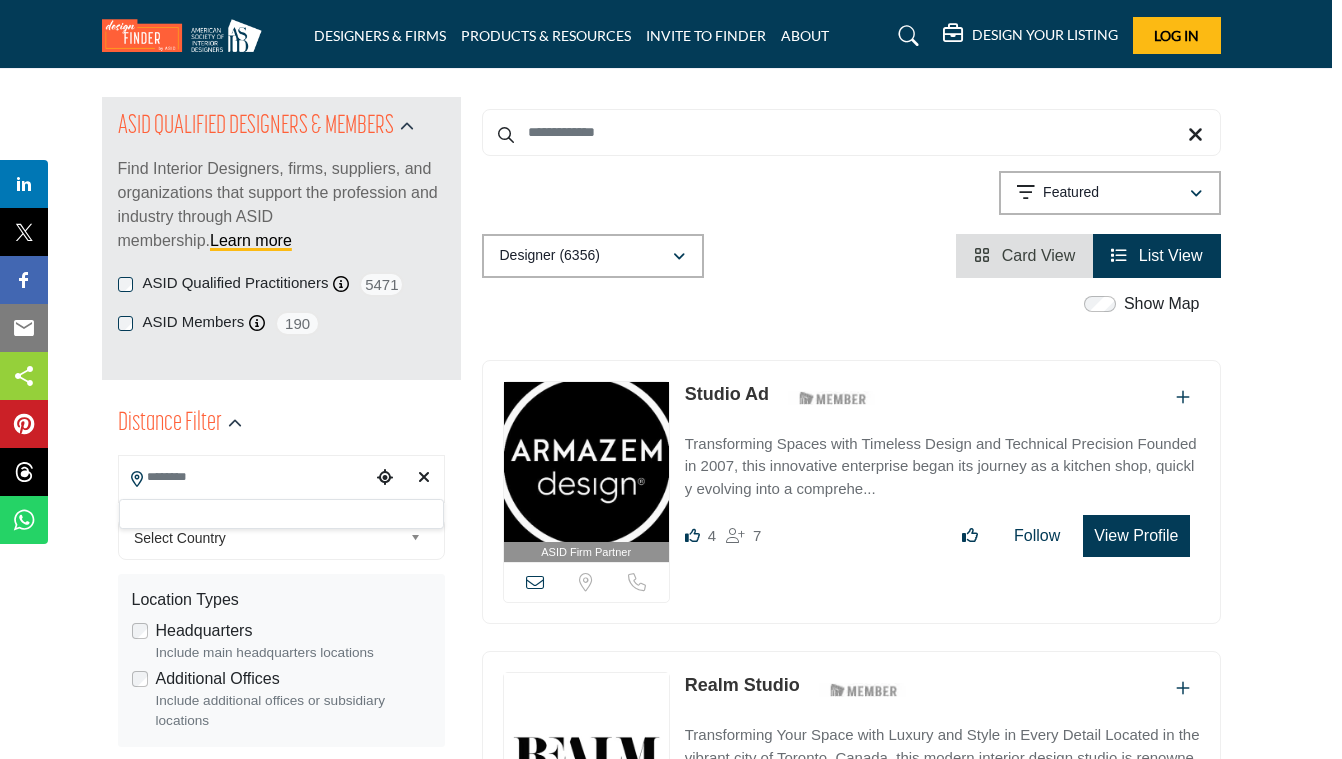 click on "ASID QUALIFIED DESIGNERS & MEMBERS
Find Interior Designers, firms, suppliers, and organizations that support the profession and industry through ASID membership.  Learn more
ASID Qualified Practitioners
ASID Qualified Practitioner who validates work and experience to hold an ASID designation.
5471" at bounding box center [281, 3424] 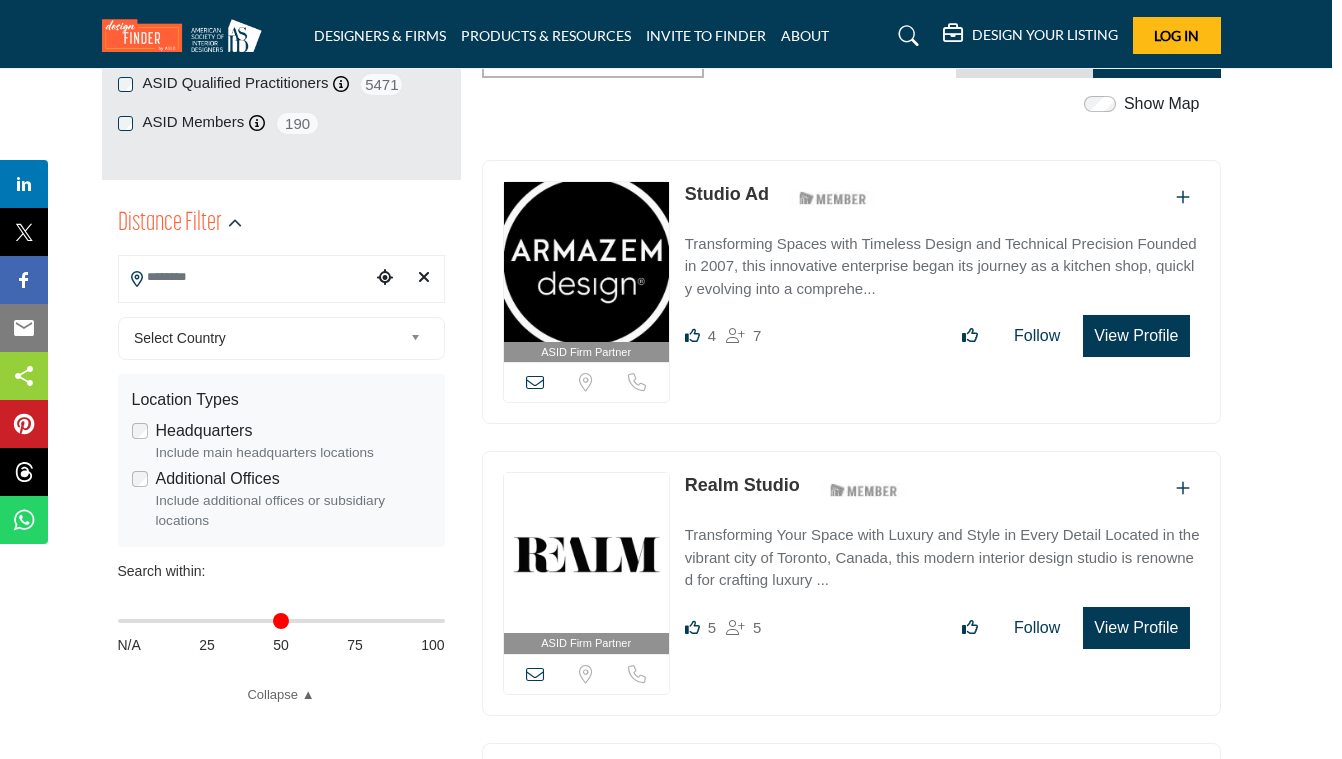 scroll, scrollTop: 407, scrollLeft: 10, axis: both 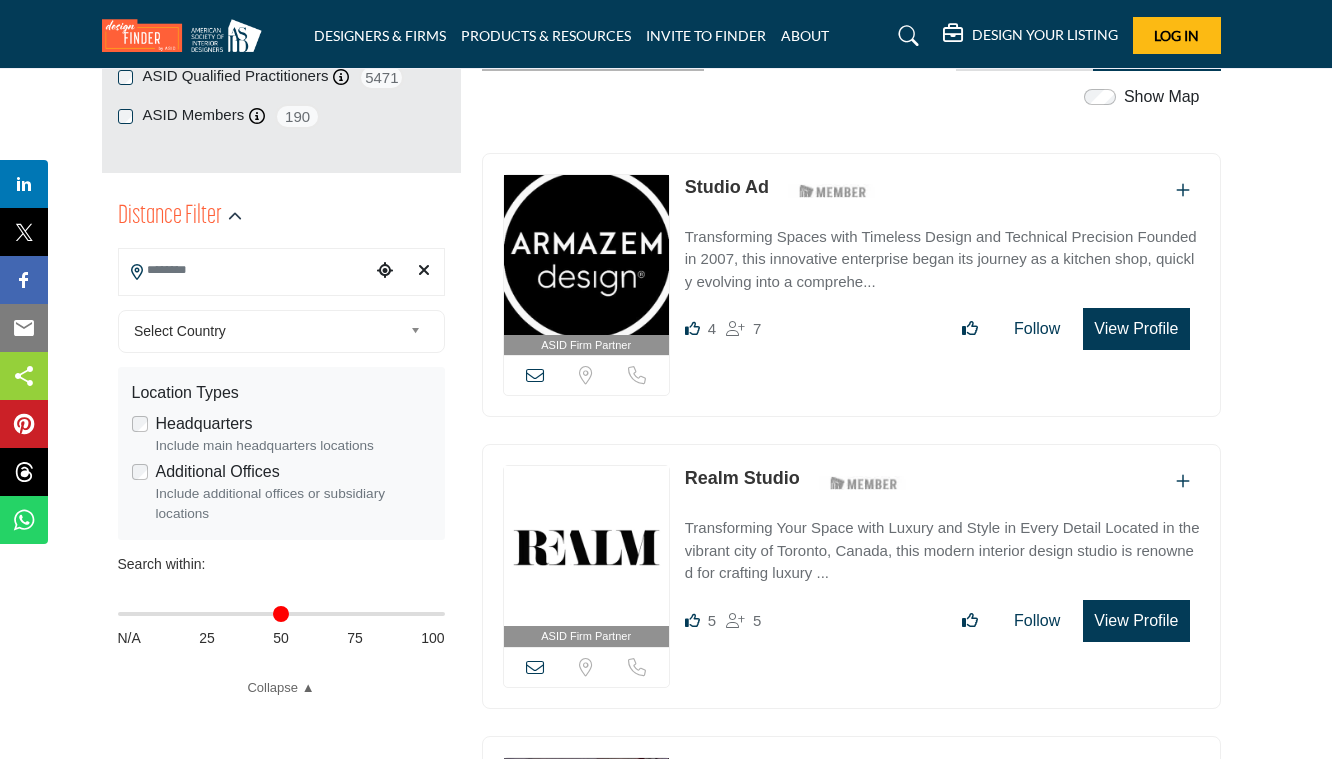 click at bounding box center [245, 270] 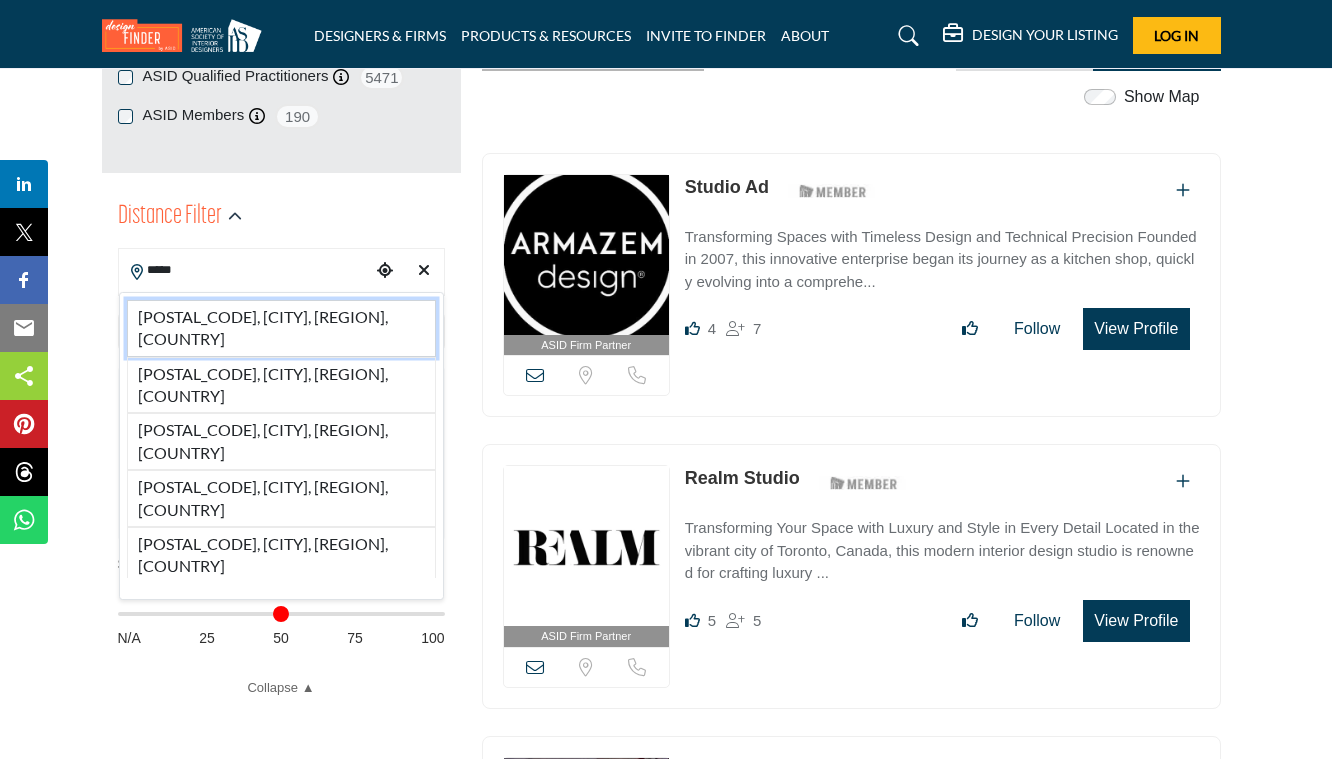 click on "[POSTAL_CODE], [CITY], [REGION], [COUNTRY]" at bounding box center [281, 328] 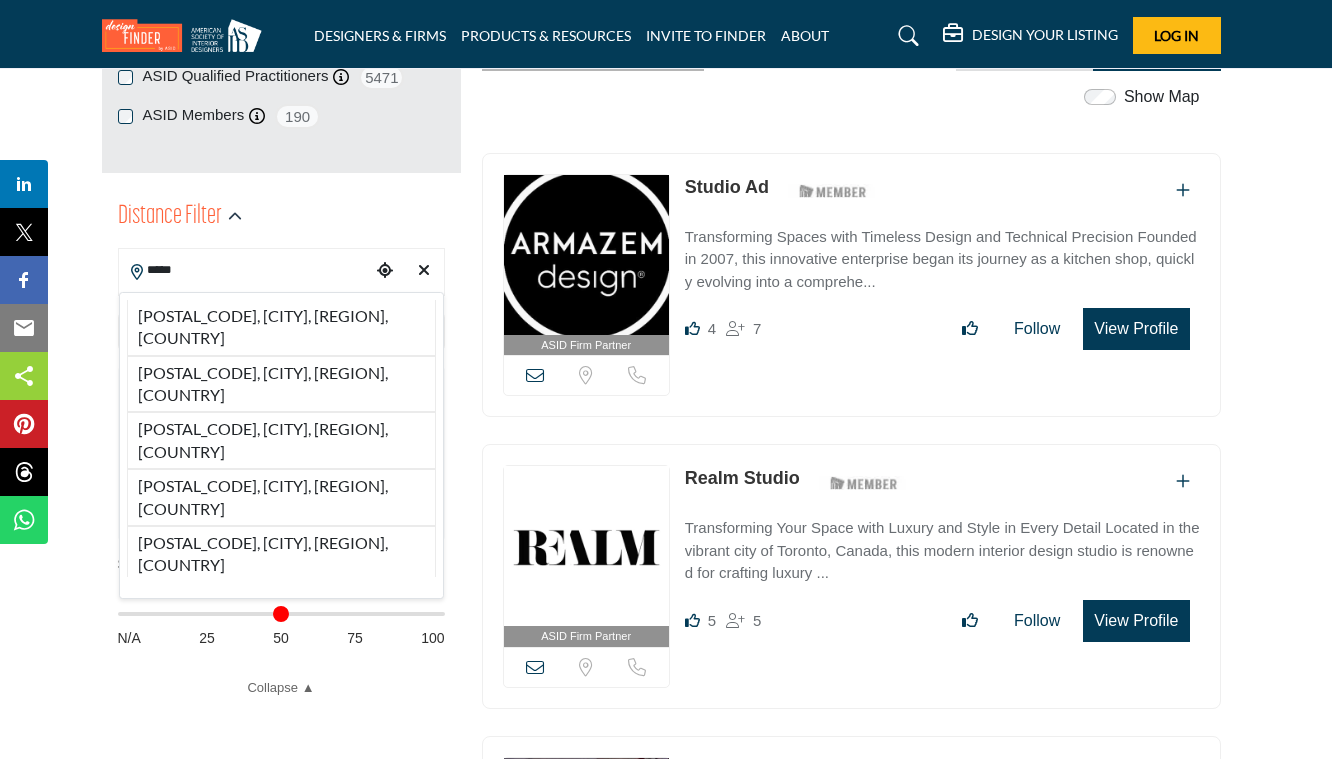 type on "**********" 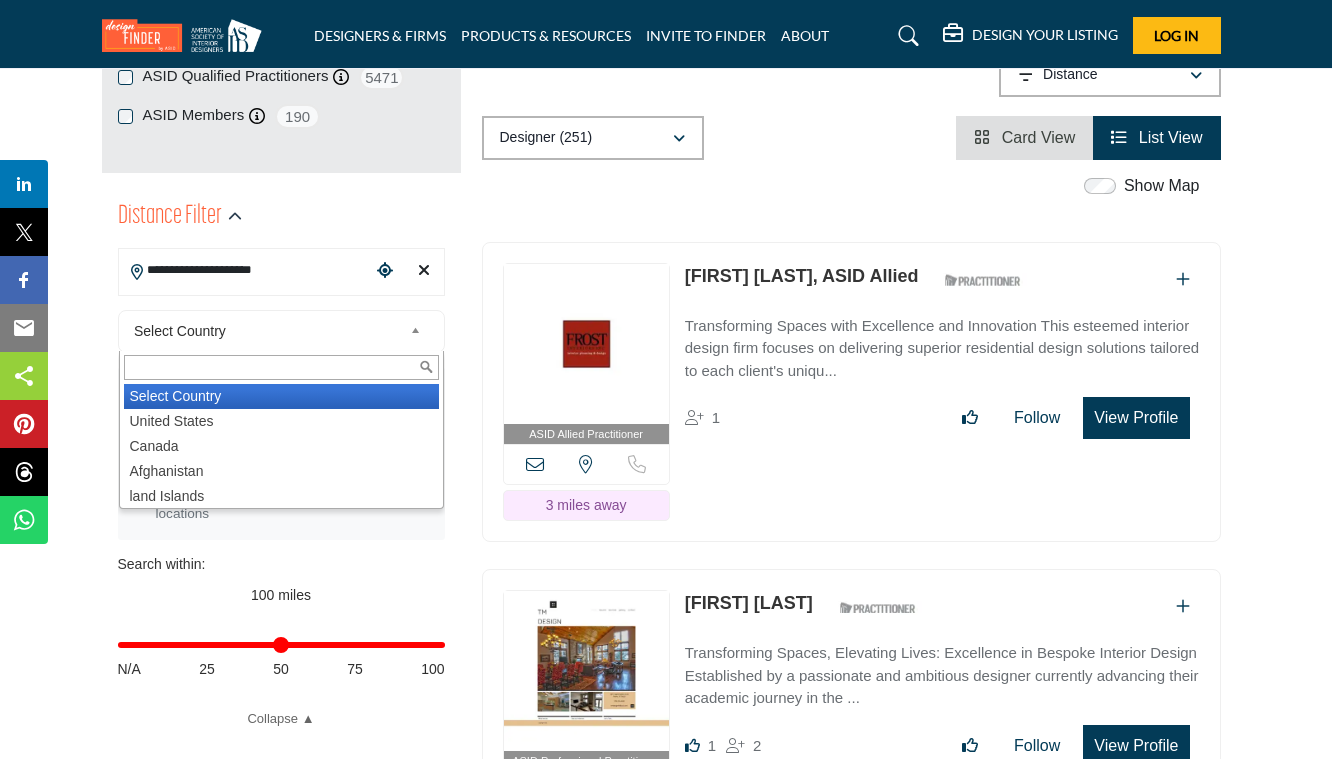 click on "Select Country" at bounding box center (268, 331) 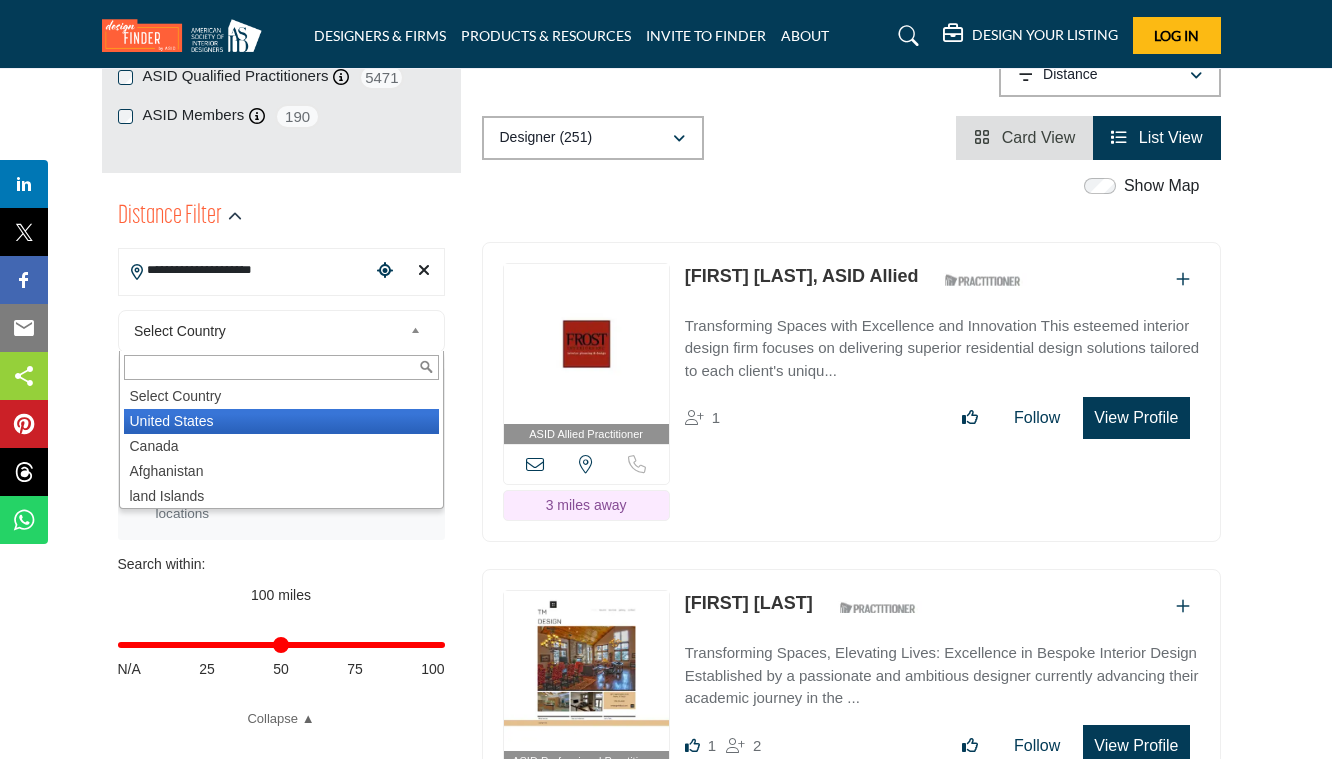 click on "United States" at bounding box center (281, 421) 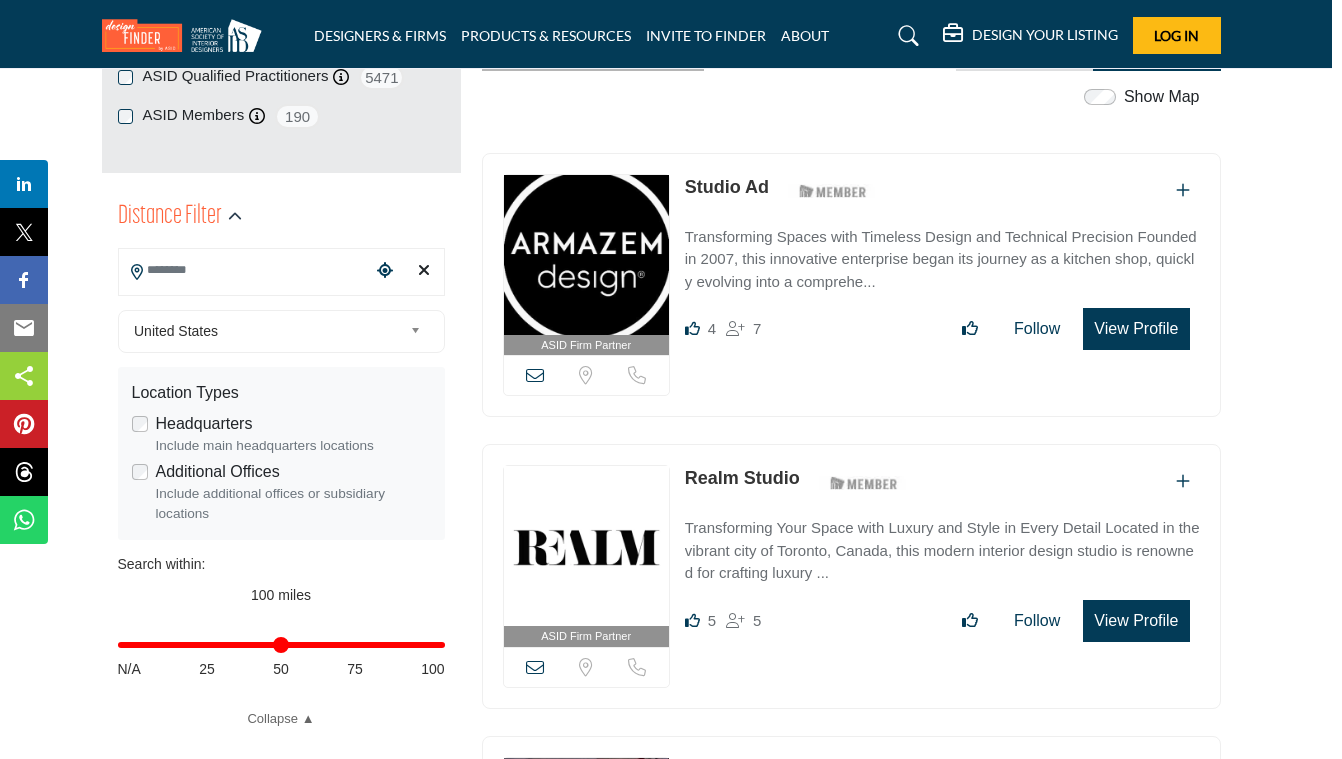 scroll, scrollTop: 390, scrollLeft: 10, axis: both 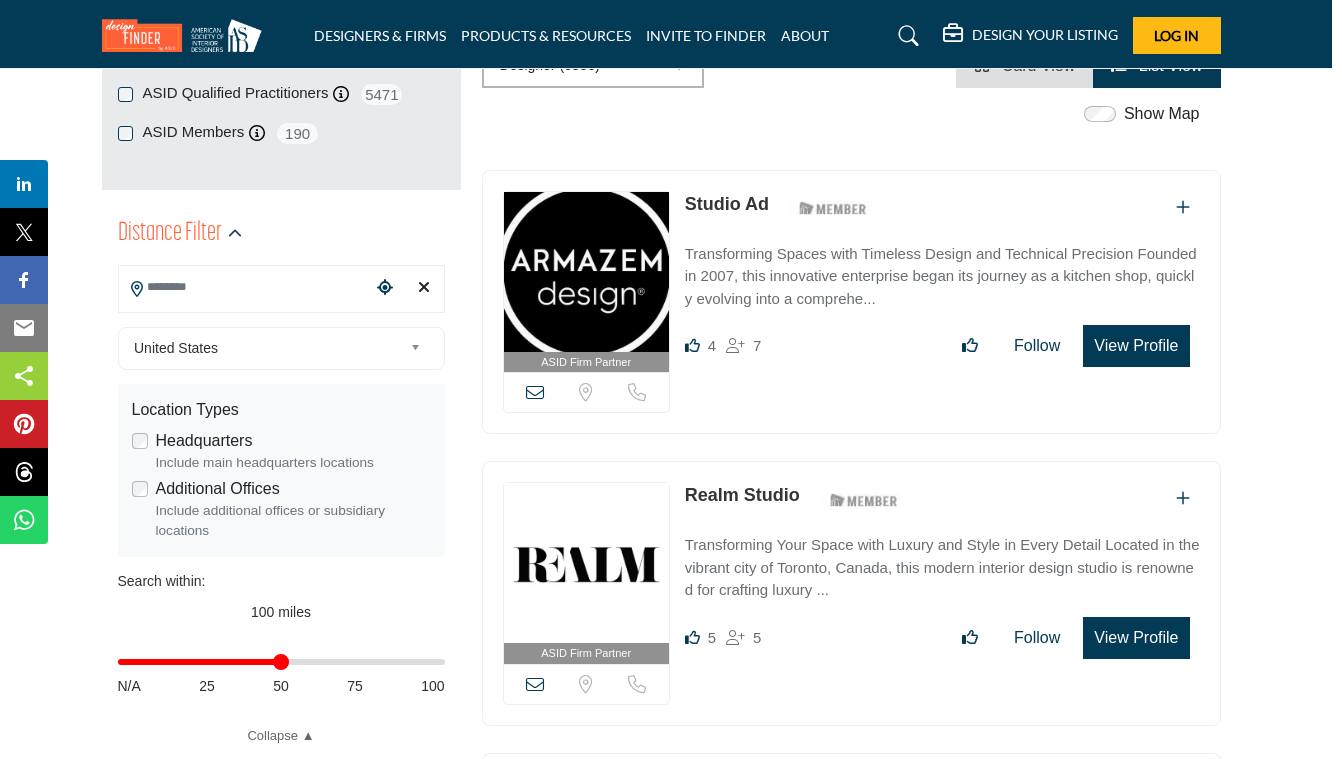 drag, startPoint x: 435, startPoint y: 659, endPoint x: 280, endPoint y: 664, distance: 155.08063 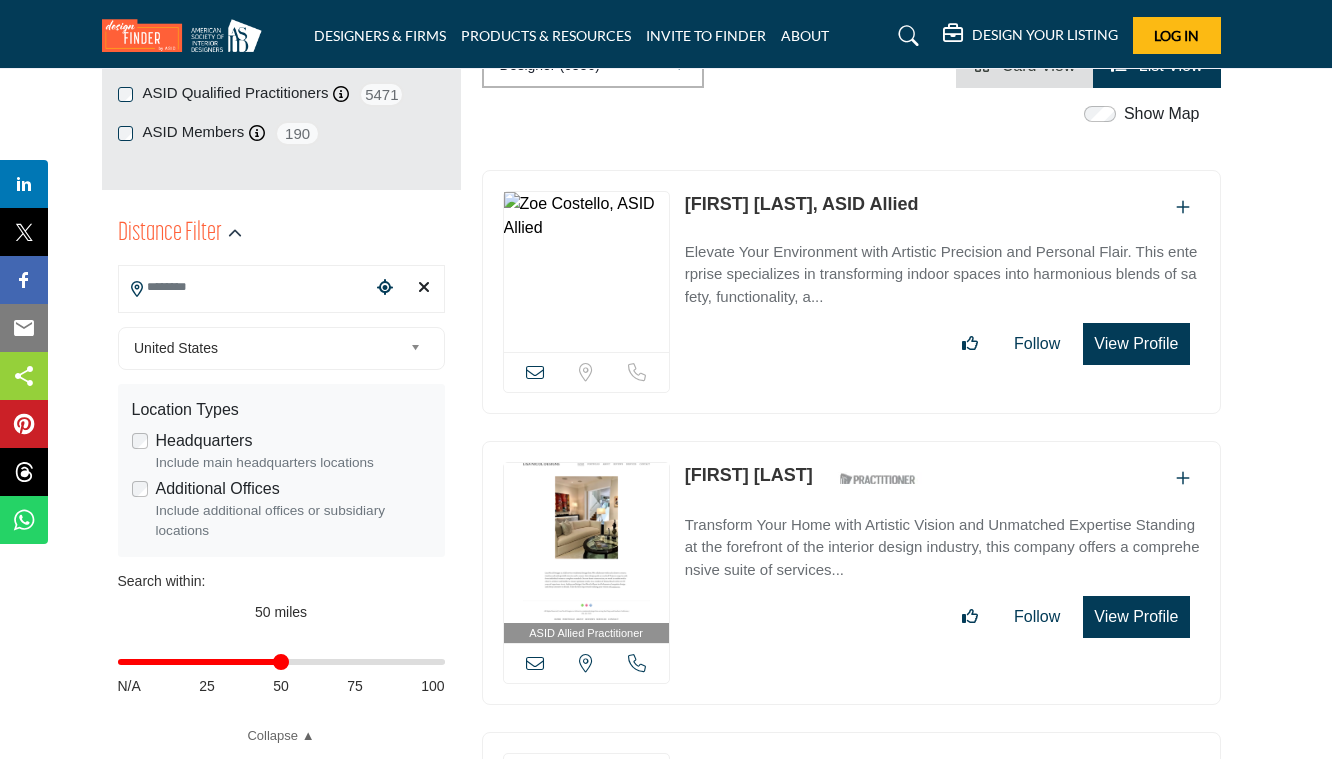 click on "50" at bounding box center [281, 686] 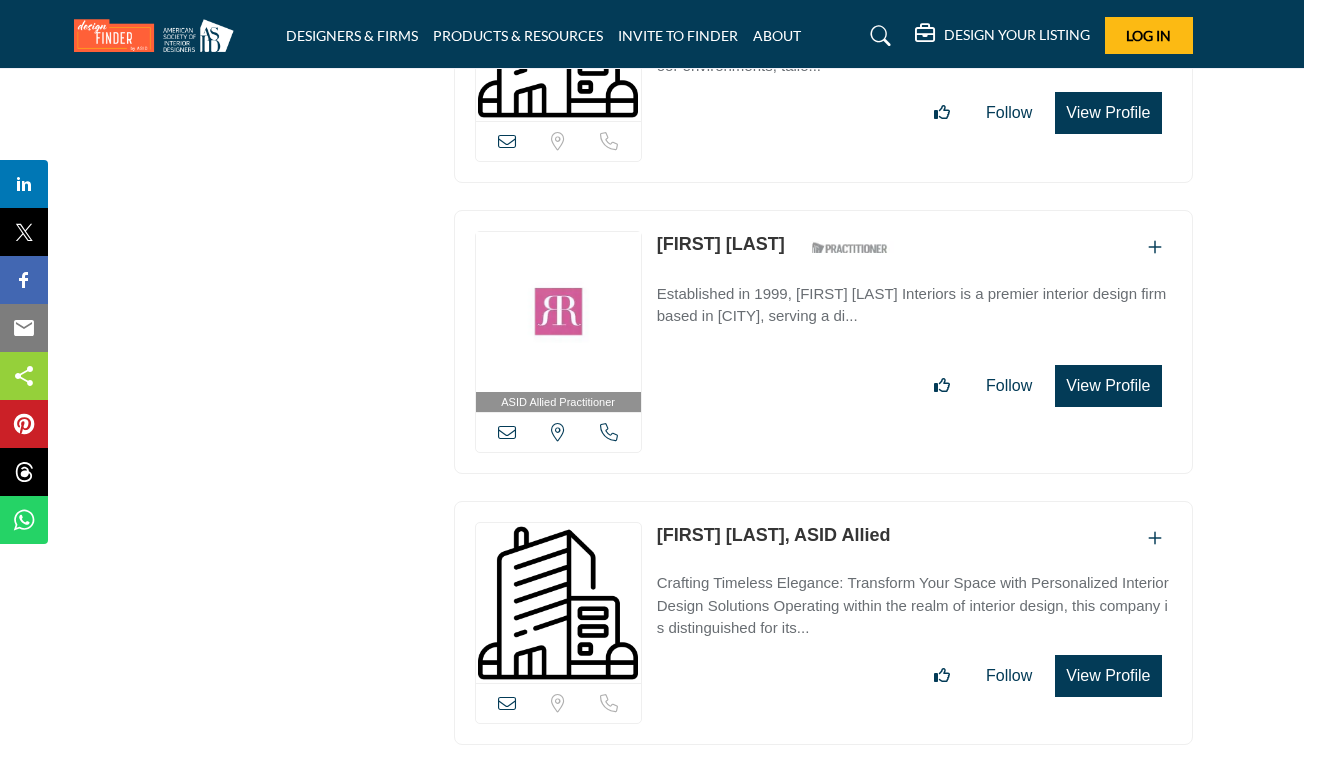 scroll, scrollTop: 3498, scrollLeft: 38, axis: both 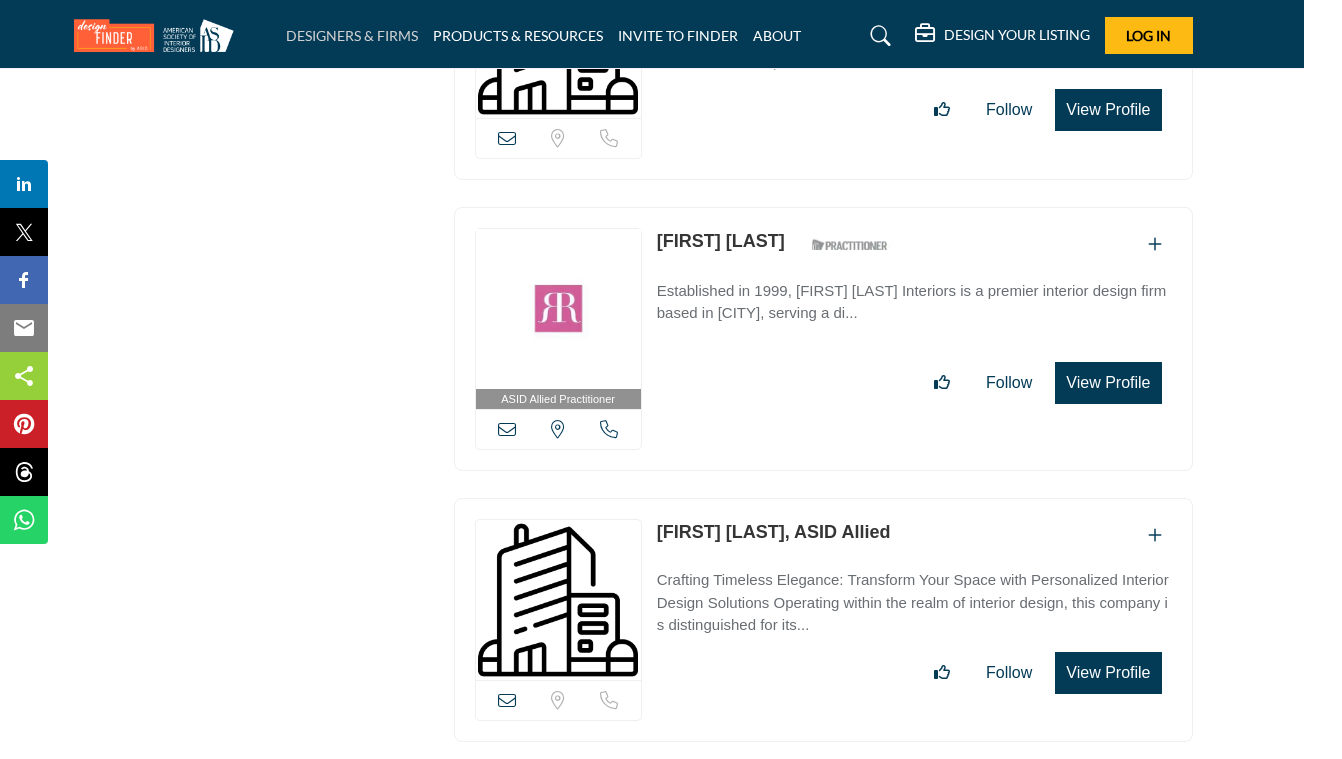 click on "DESIGNERS & FIRMS" at bounding box center (352, 35) 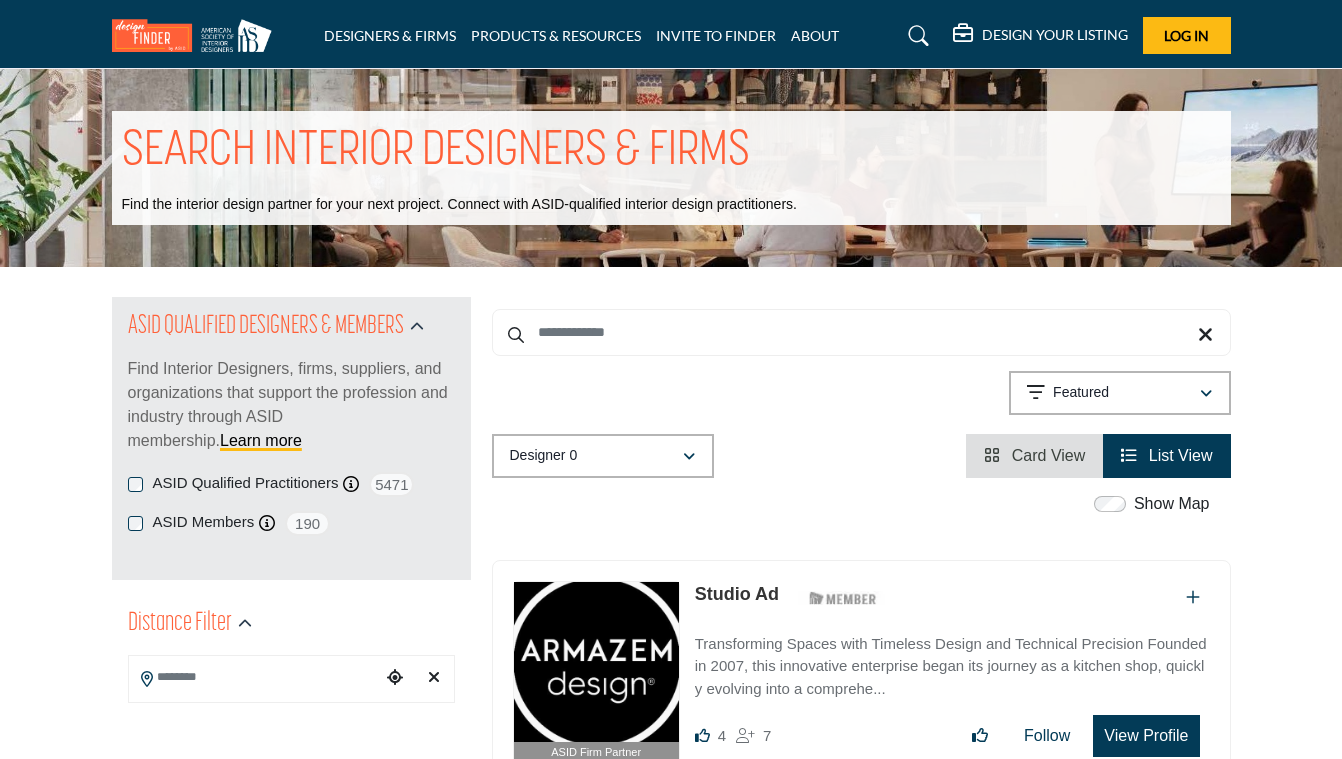 scroll, scrollTop: 0, scrollLeft: 0, axis: both 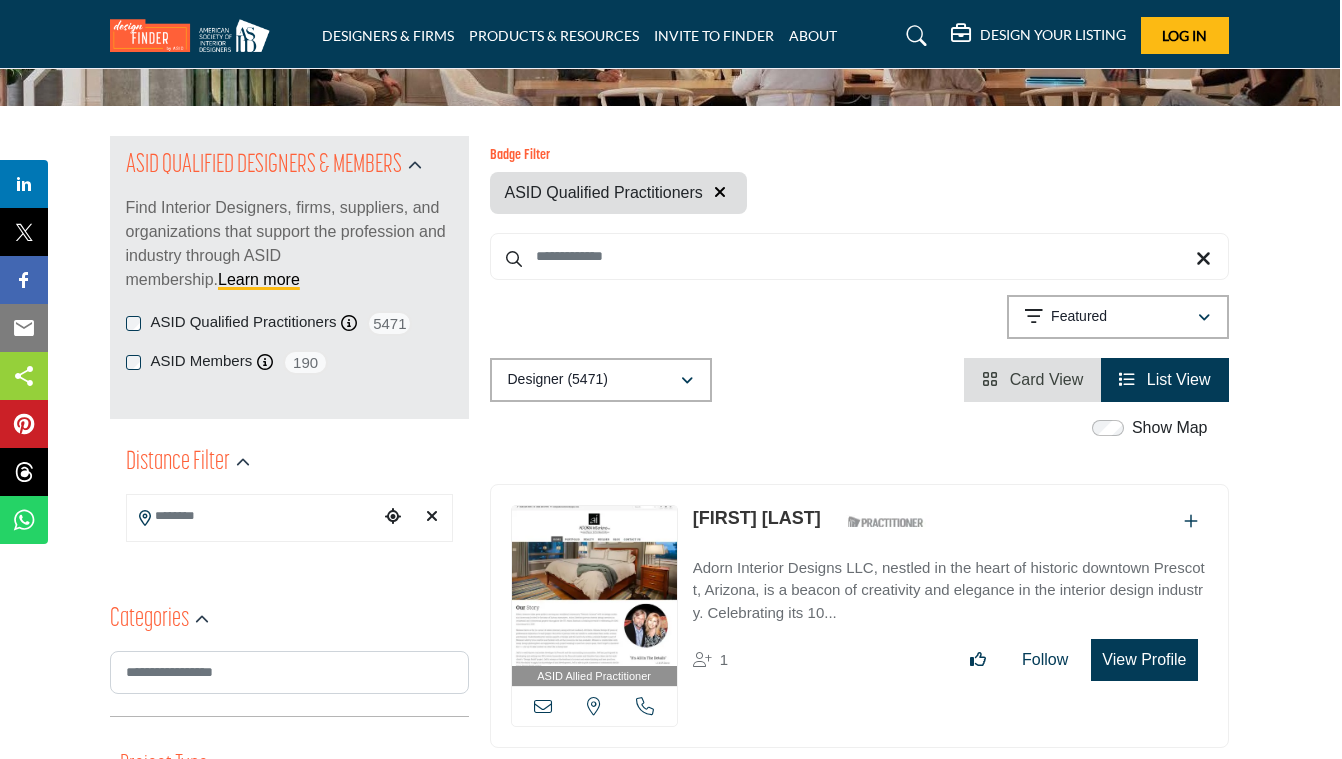 click at bounding box center (253, 516) 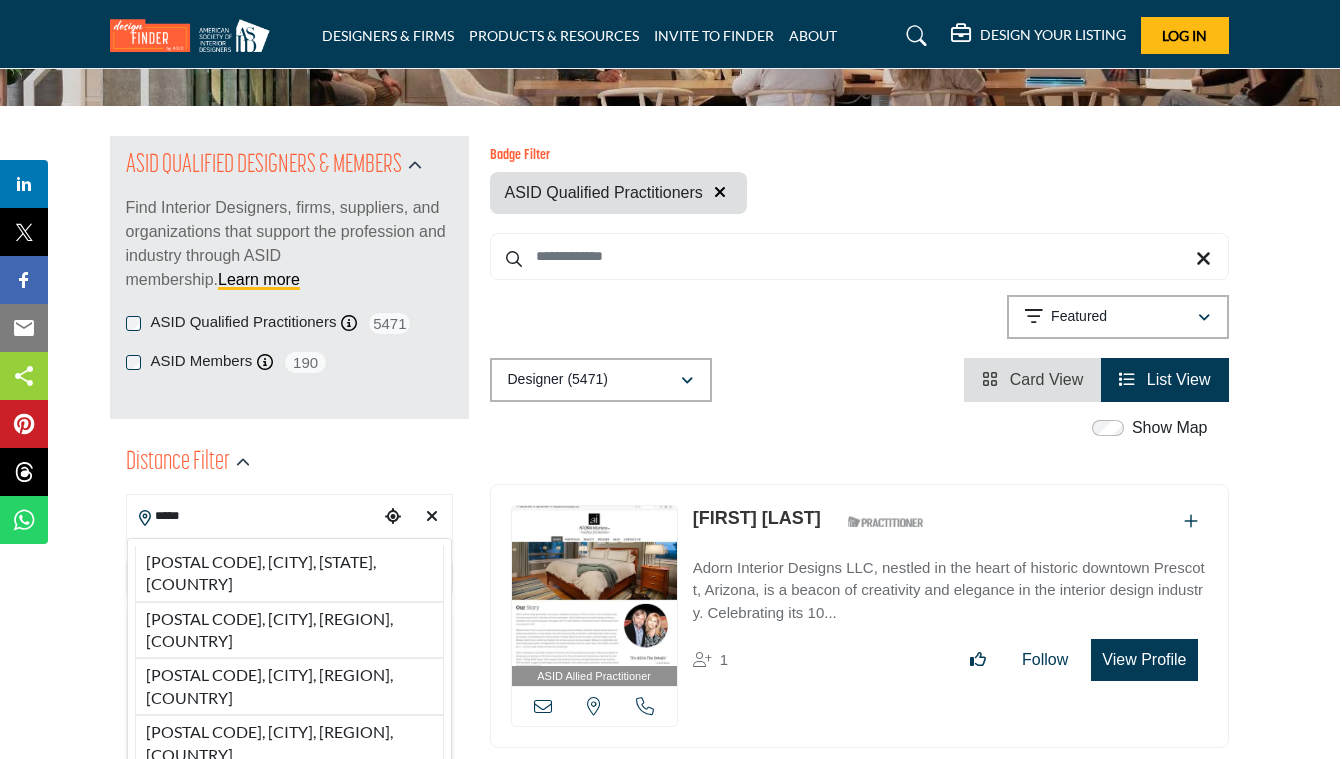 click on "[POSTAL_CODE], [CITY], [REGION], [COUNTRY]" at bounding box center [289, 574] 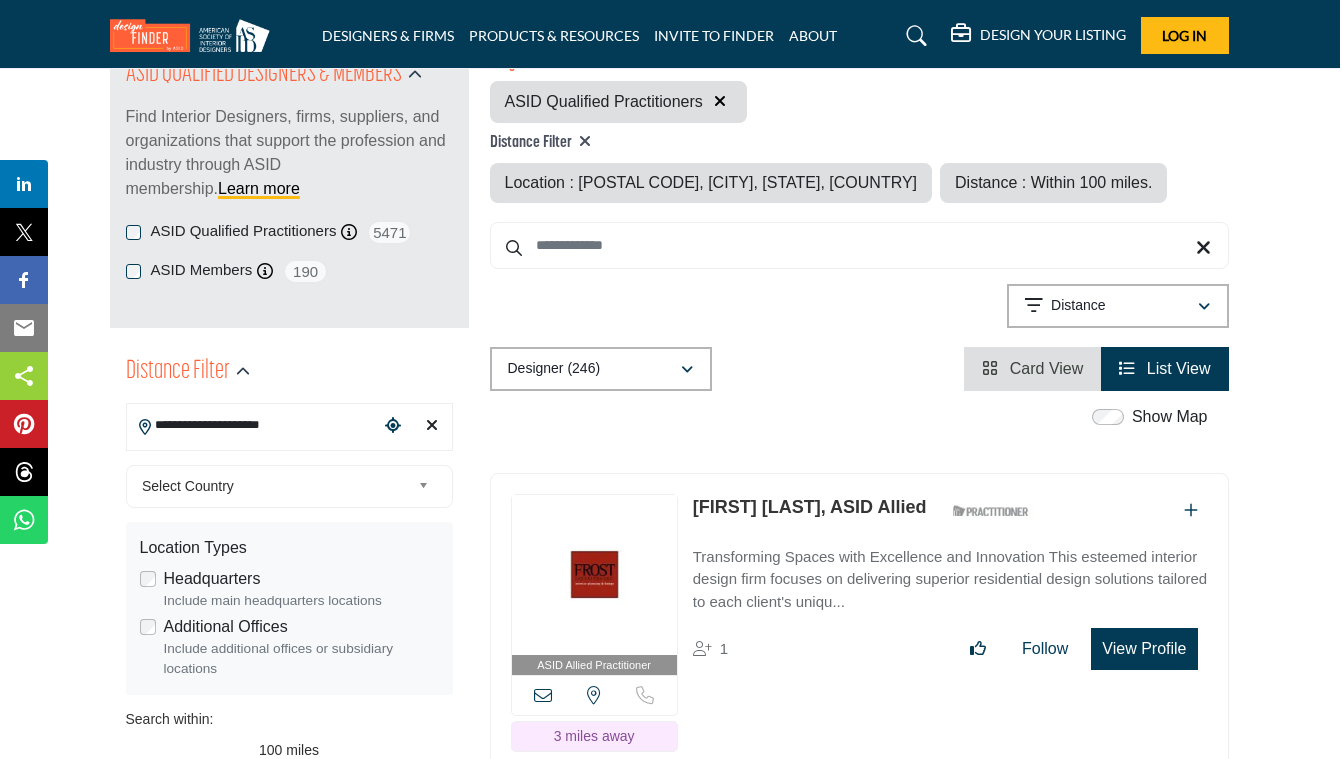 scroll, scrollTop: 273, scrollLeft: 2, axis: both 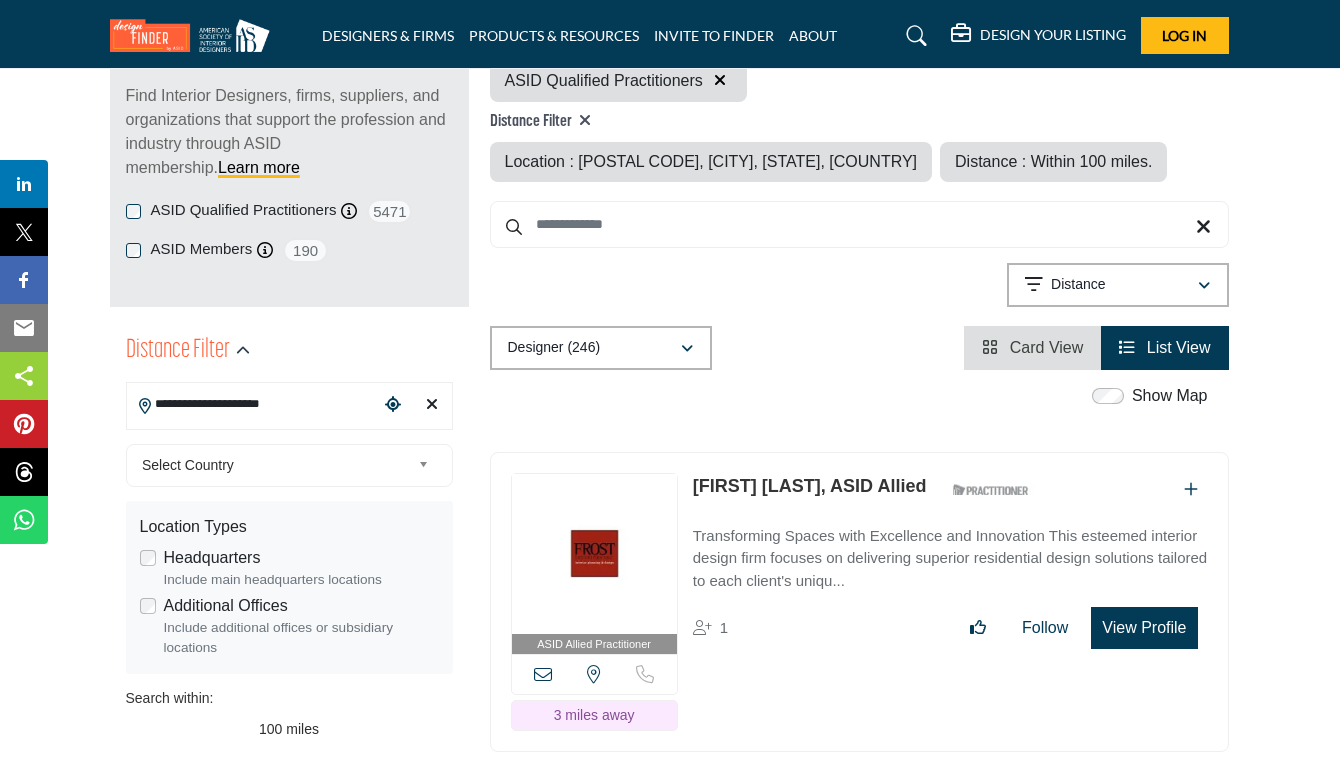click on "Distance" at bounding box center (1111, 285) 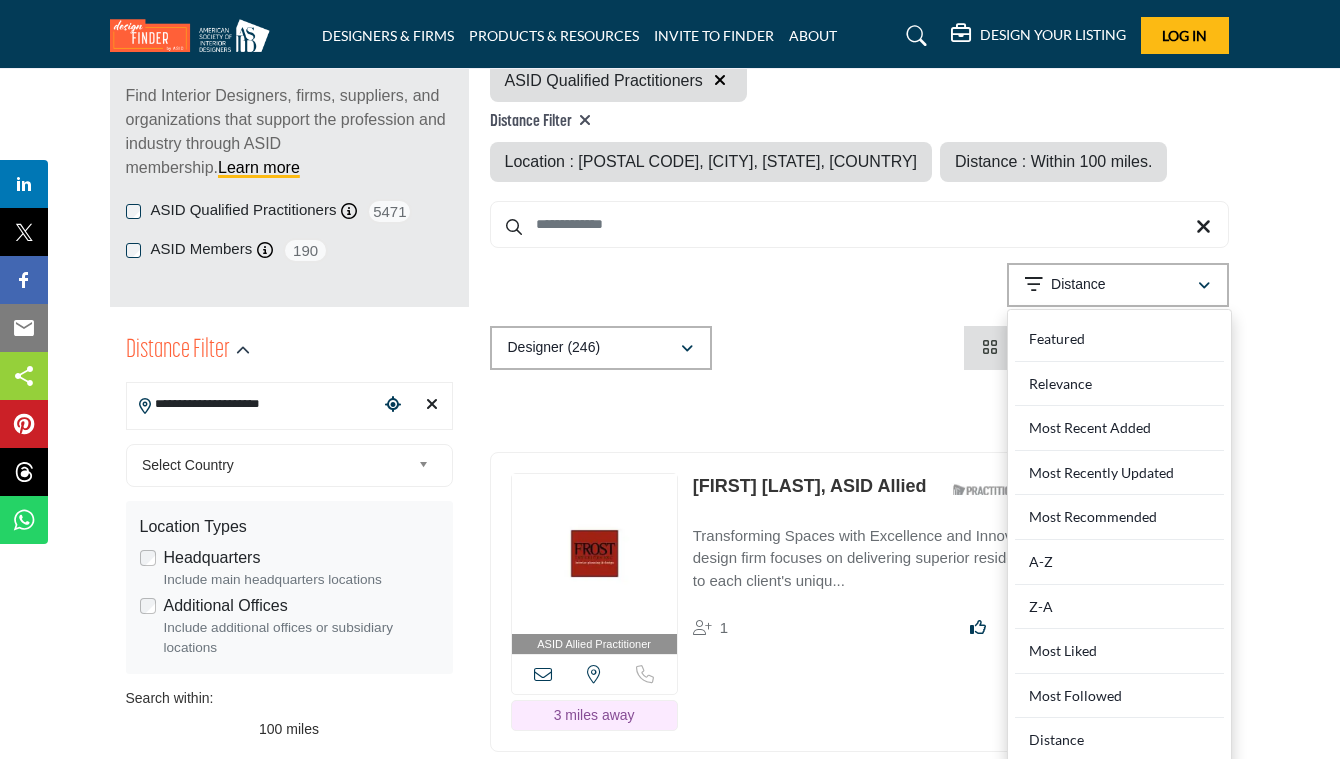 click on "Show Map
Map is currently hidden. Toggle the switch above to show the map.
No matches for this search term
Try again with a different term" at bounding box center (848, 400) 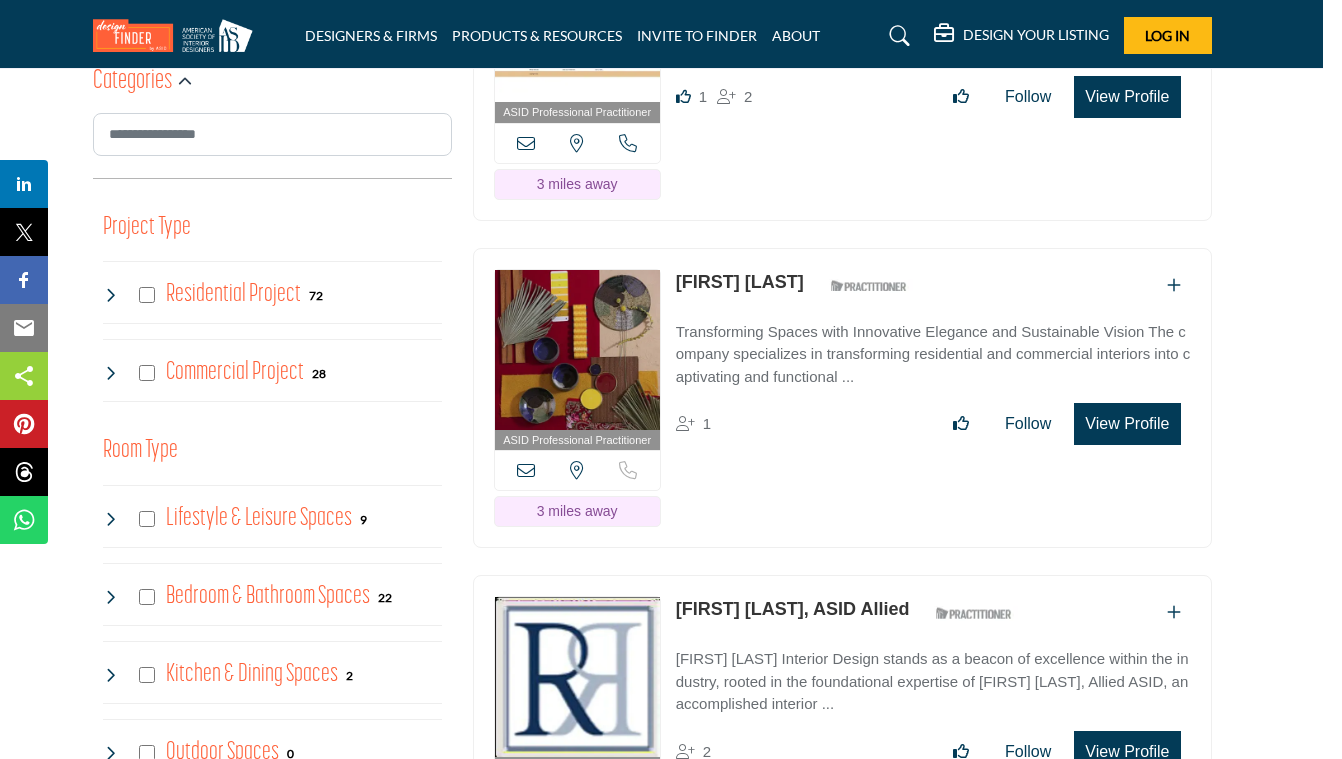 scroll, scrollTop: 1122, scrollLeft: 19, axis: both 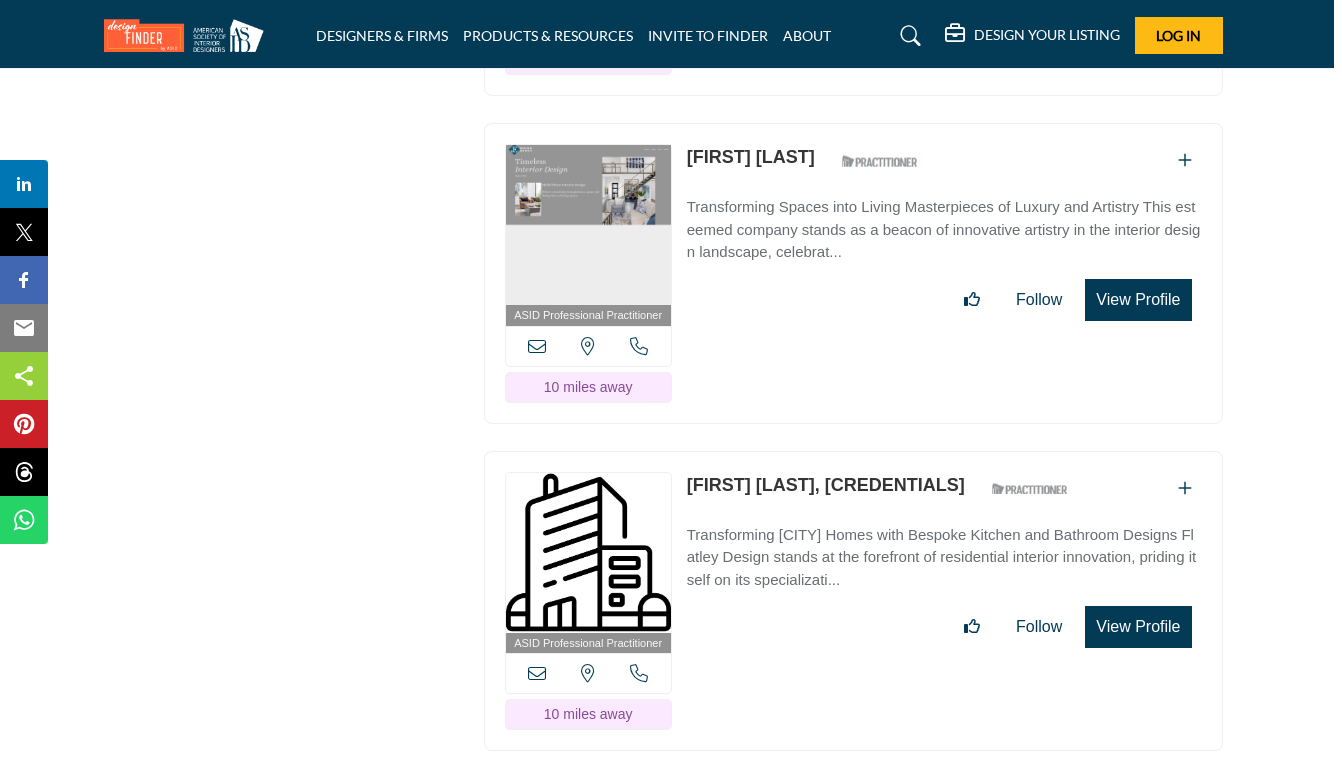 click at bounding box center (911, 36) 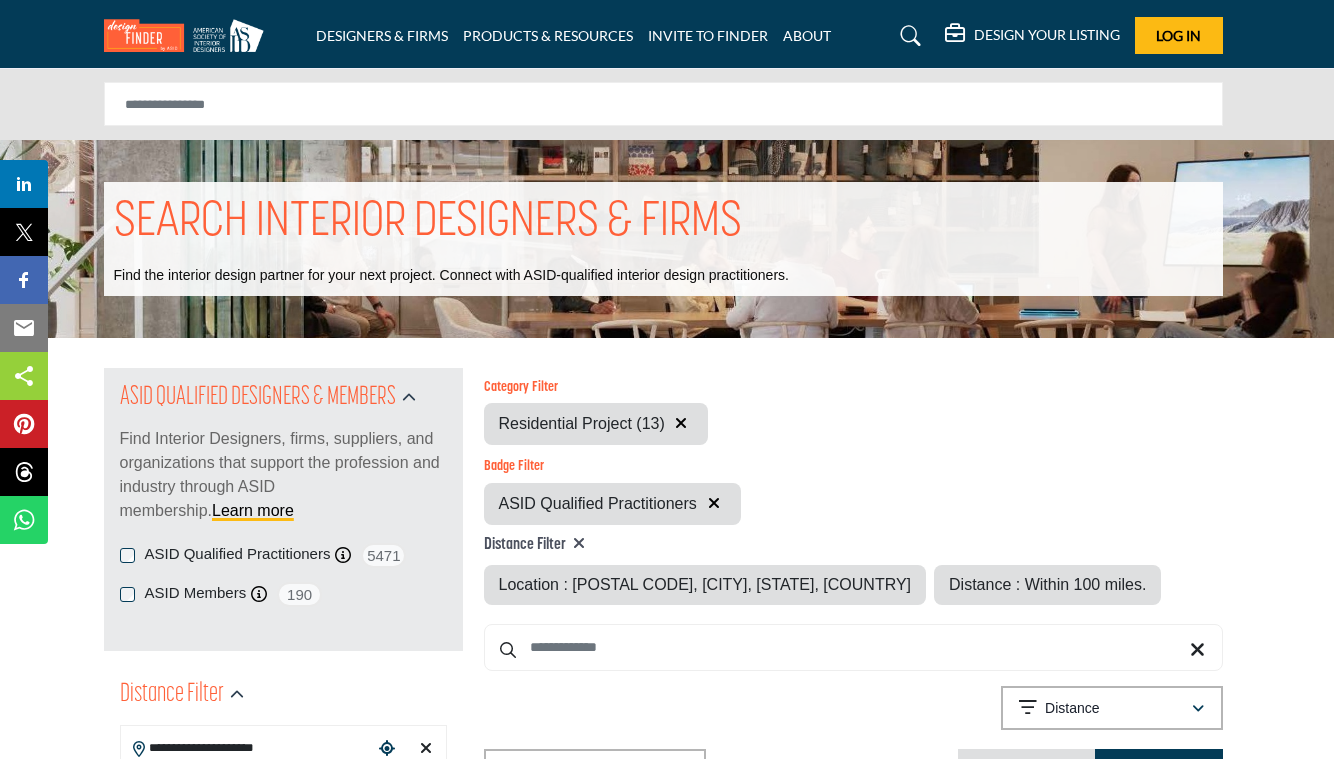 scroll, scrollTop: 37, scrollLeft: 8, axis: both 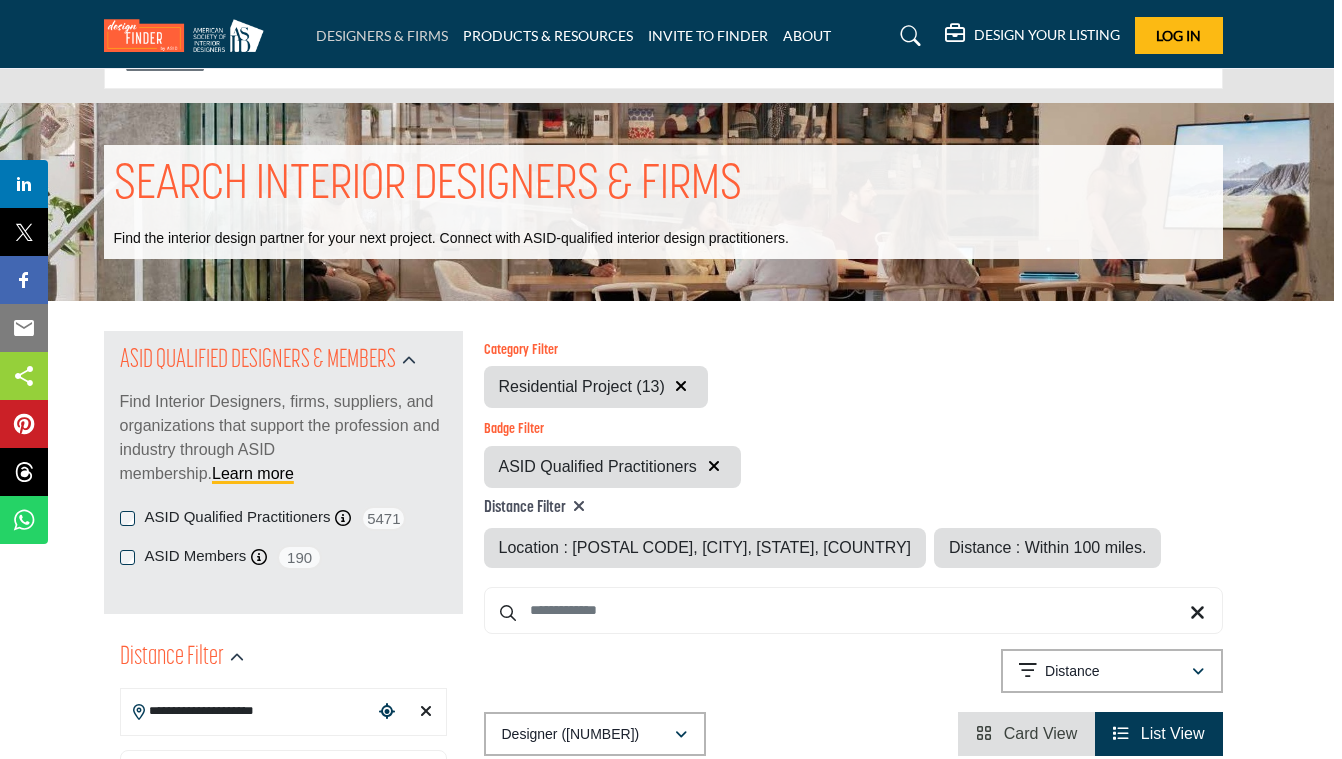 click on "DESIGNERS & FIRMS" at bounding box center (382, 35) 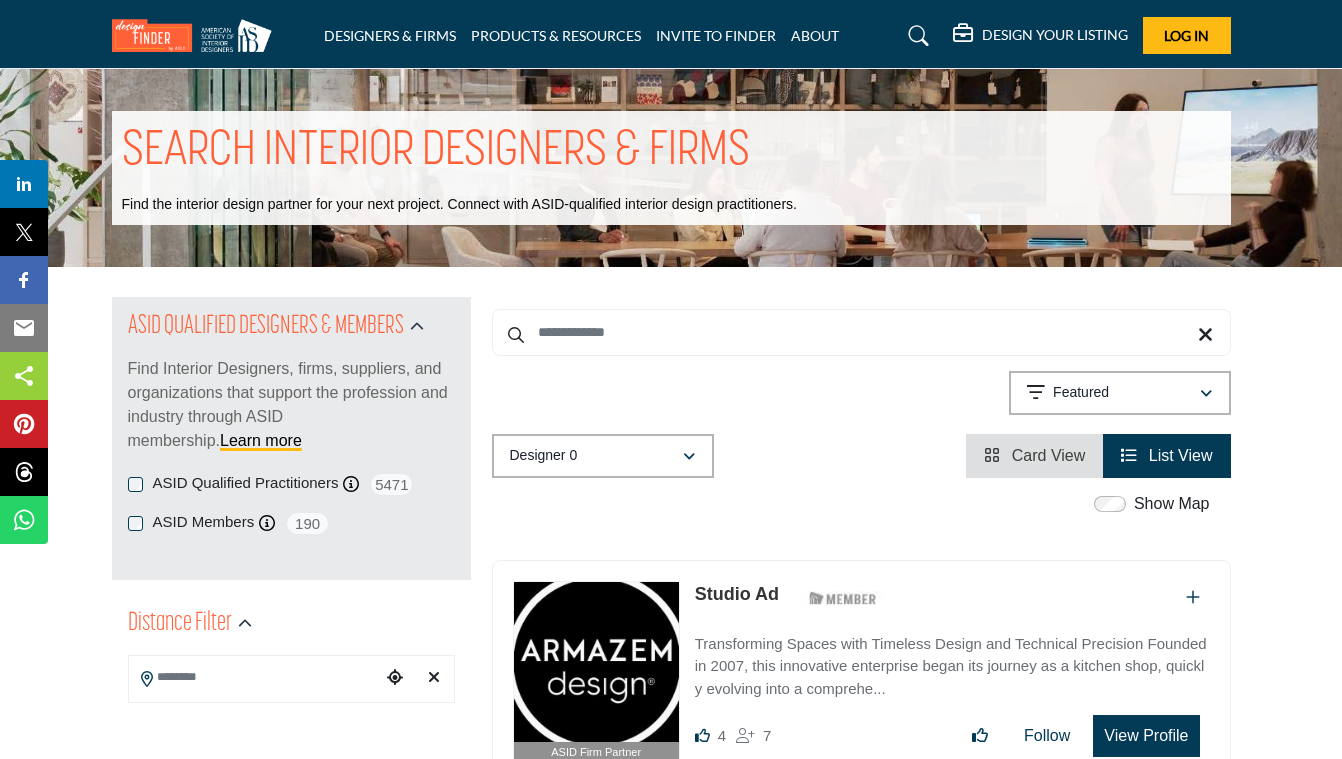 scroll, scrollTop: 0, scrollLeft: 0, axis: both 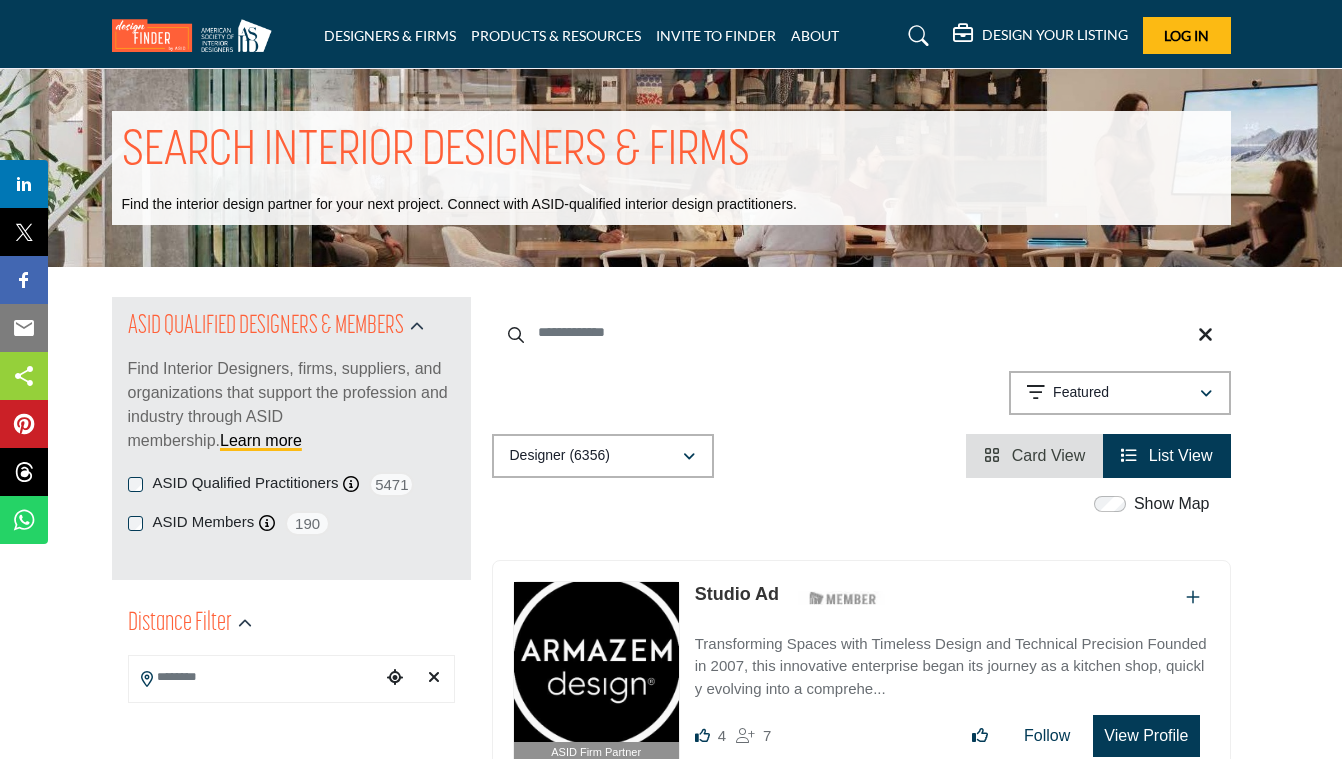 click at bounding box center (861, 332) 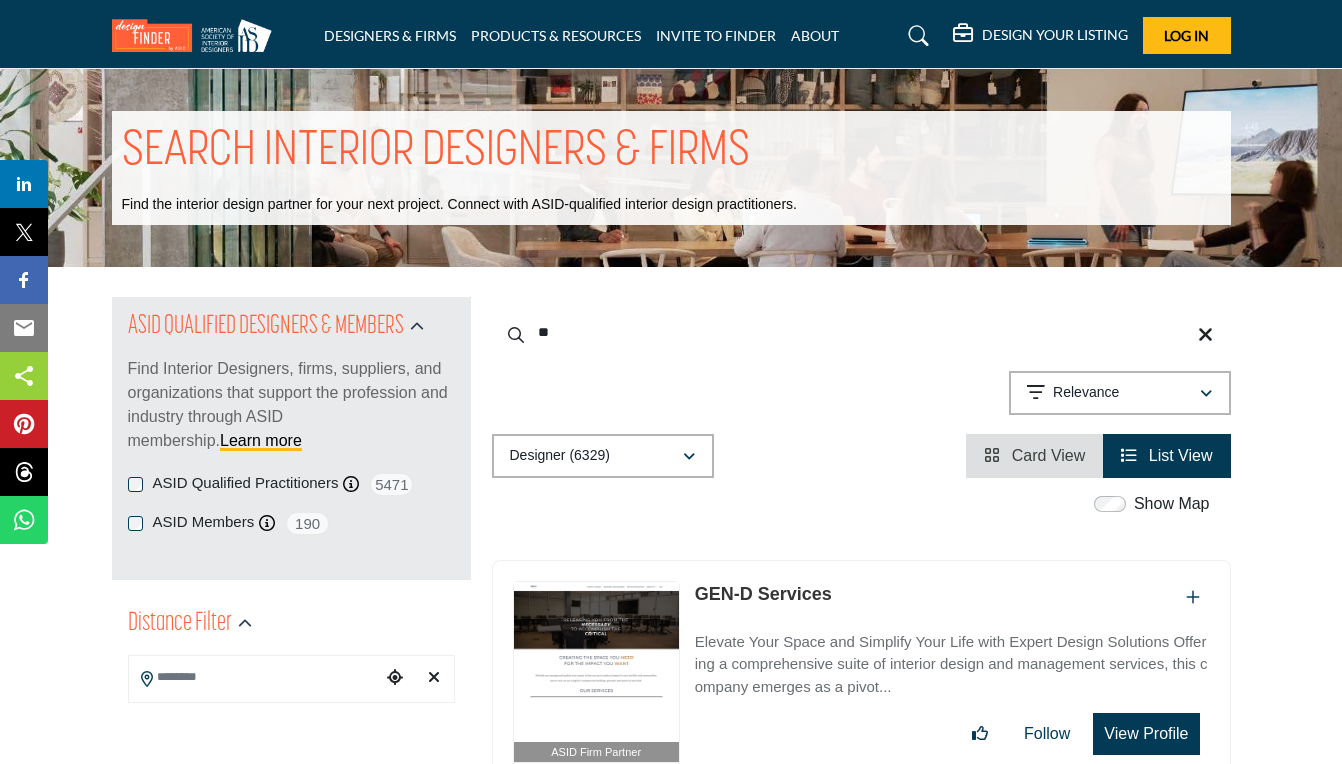 type on "*" 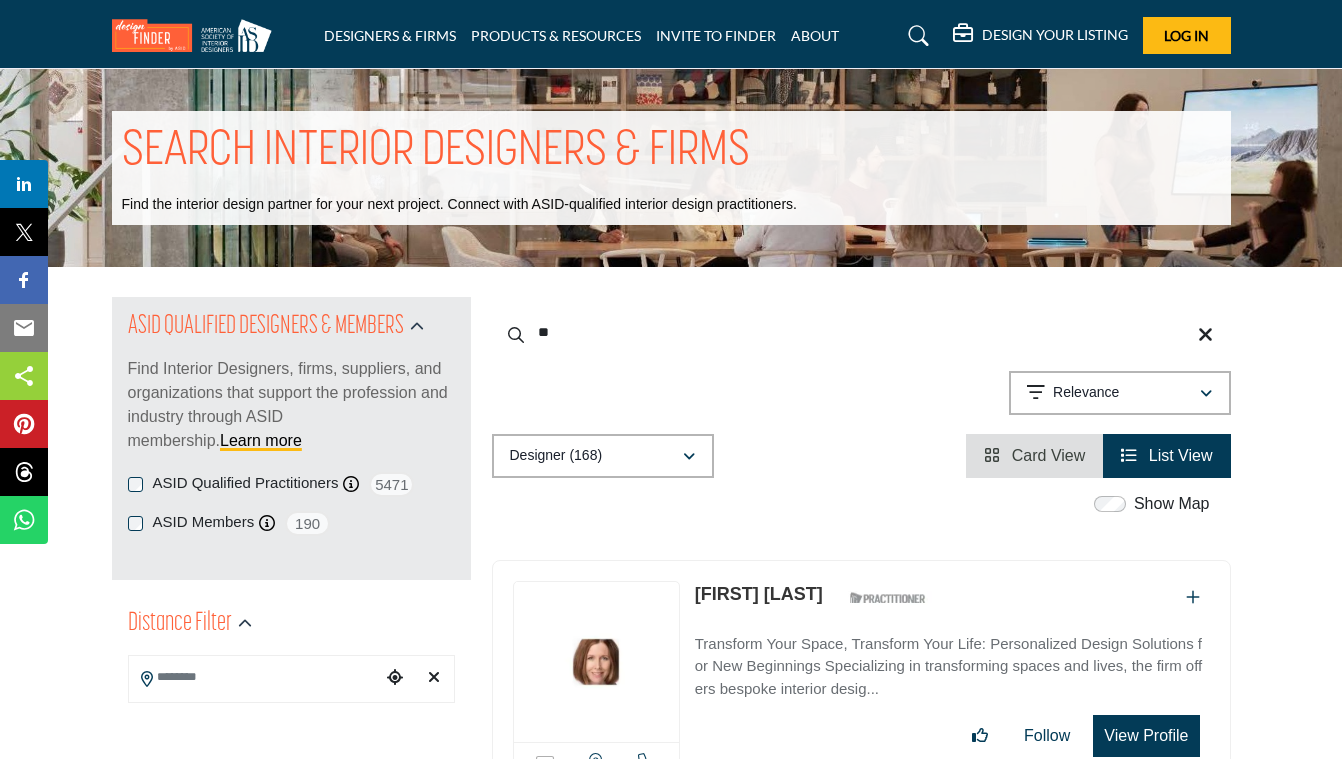 type on "*" 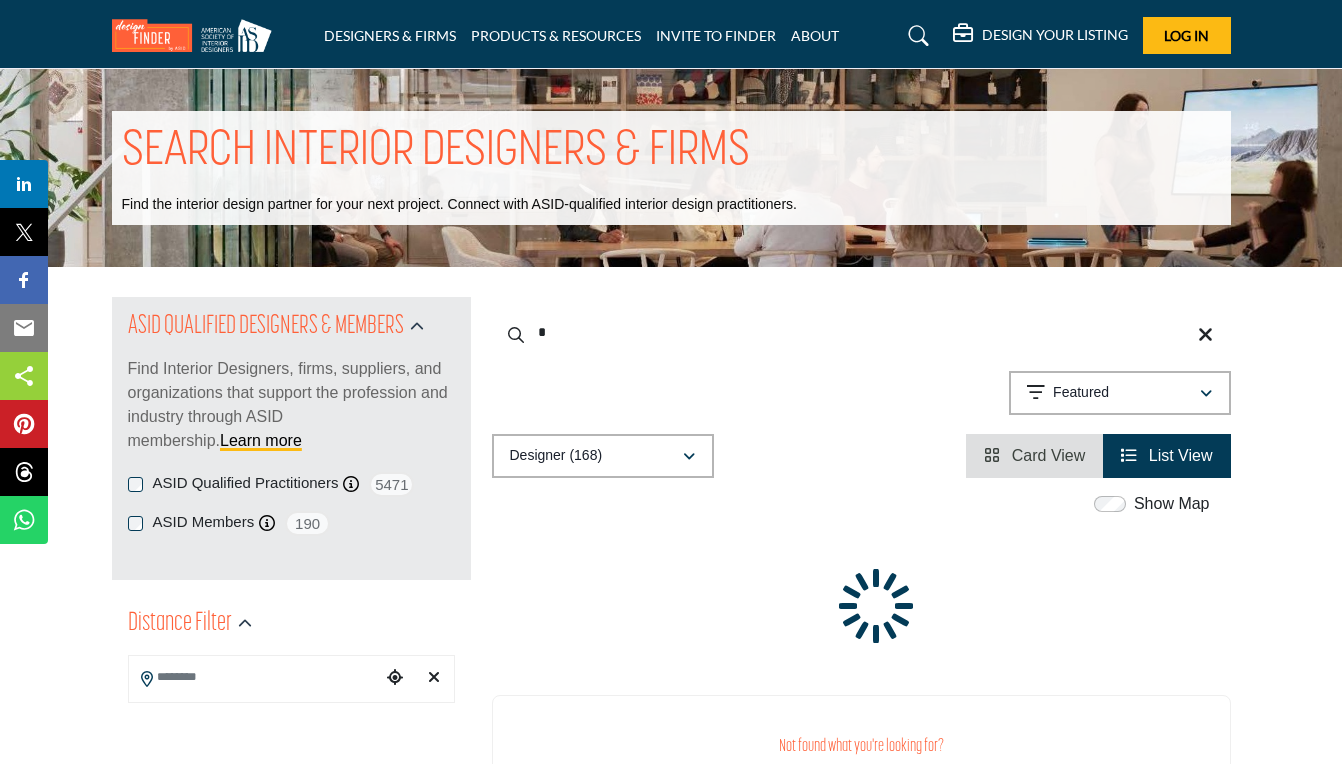 type on "**" 